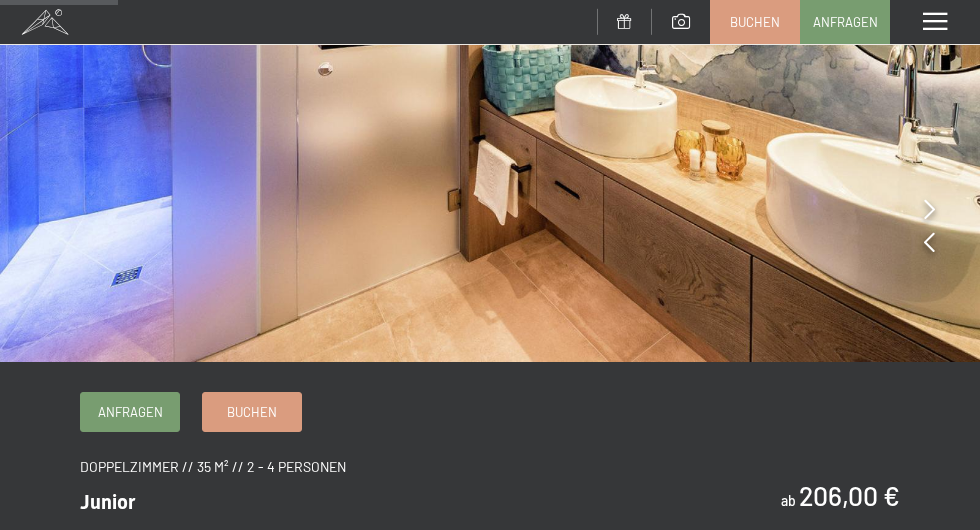 scroll, scrollTop: 373, scrollLeft: 0, axis: vertical 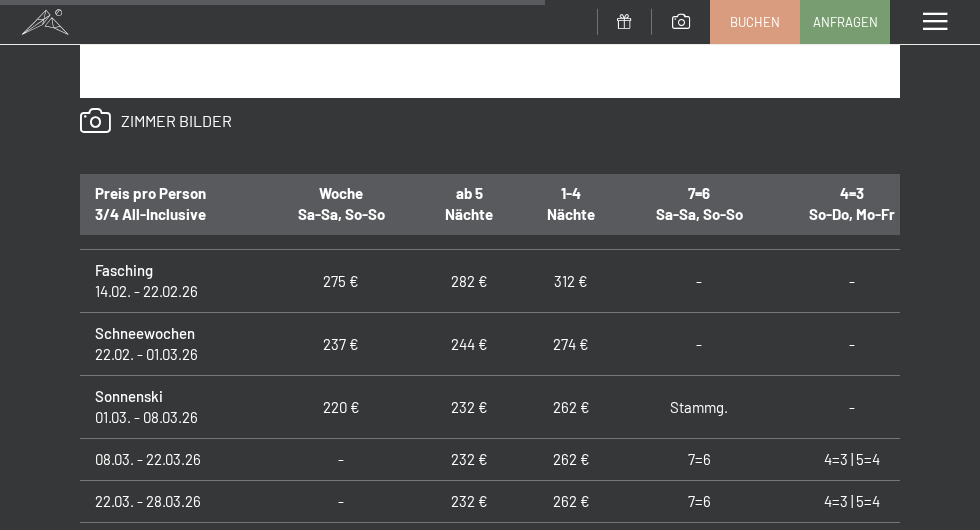 click on "Stammg." at bounding box center [699, 407] 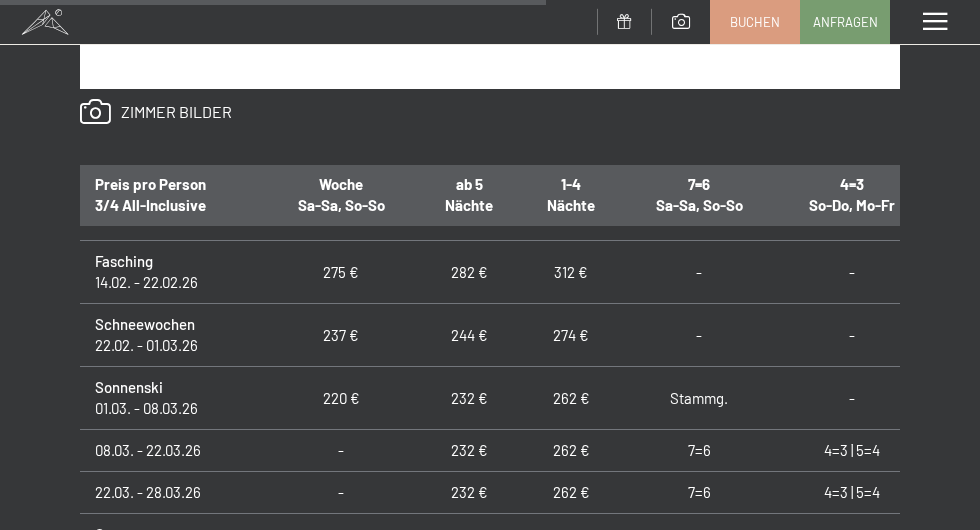 scroll, scrollTop: 1732, scrollLeft: 0, axis: vertical 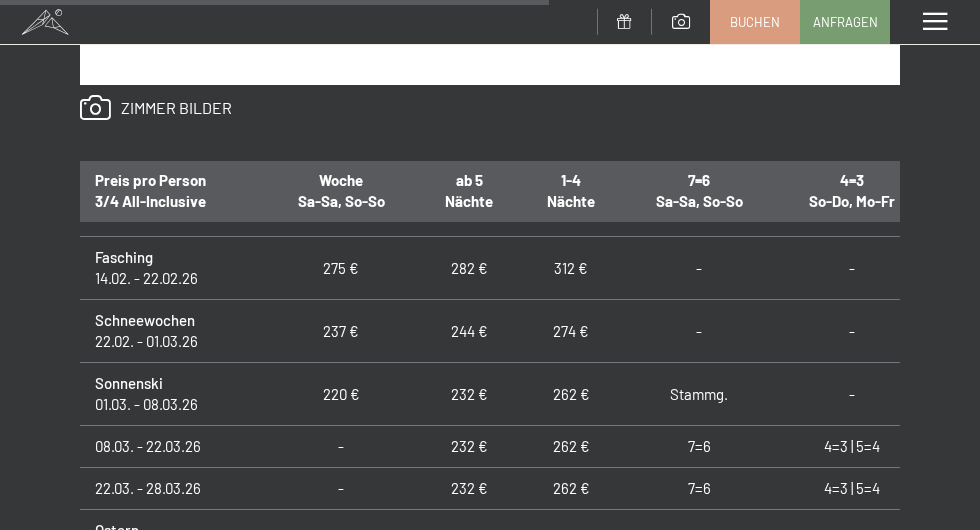 click on "Stammg." at bounding box center [699, 394] 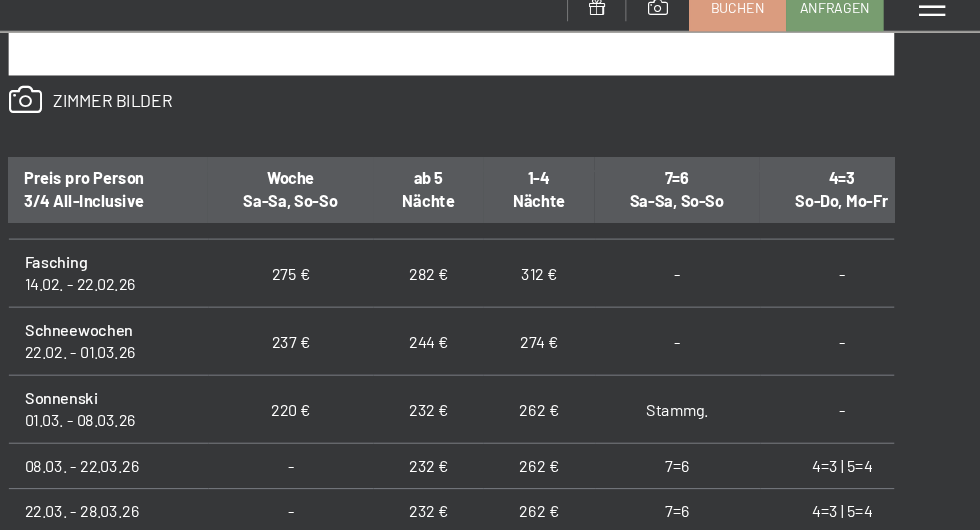 click on "7=6  Sa-Sa, So-So" at bounding box center [699, 190] 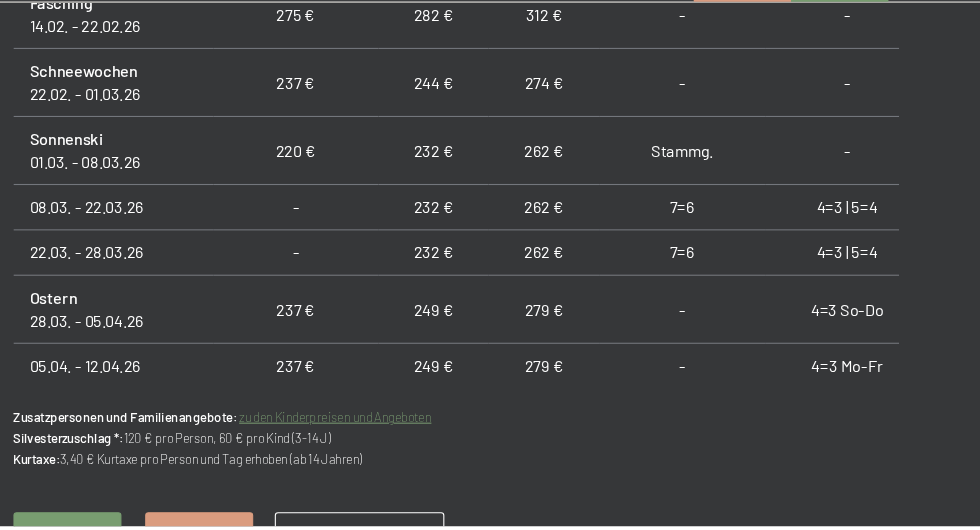 scroll, scrollTop: 1944, scrollLeft: 0, axis: vertical 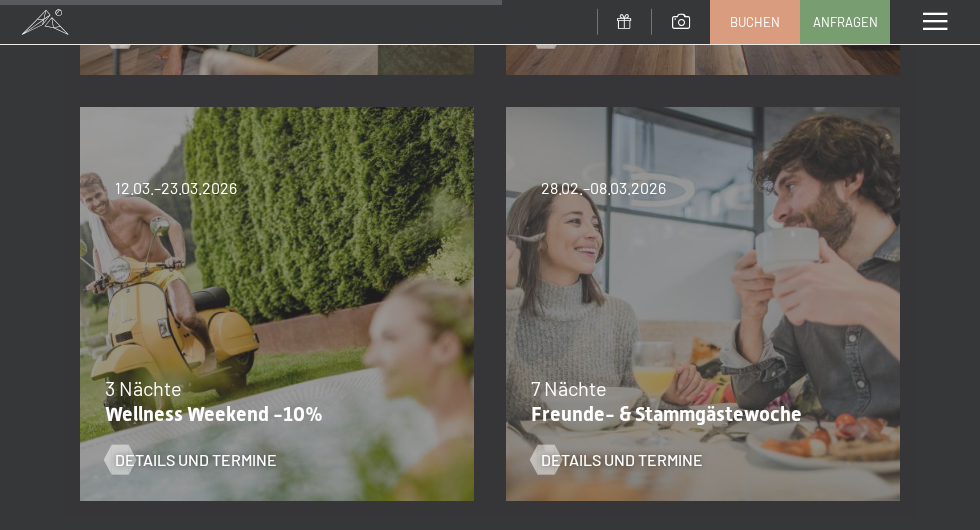 click on "Details und Termine" at bounding box center (690, 445) 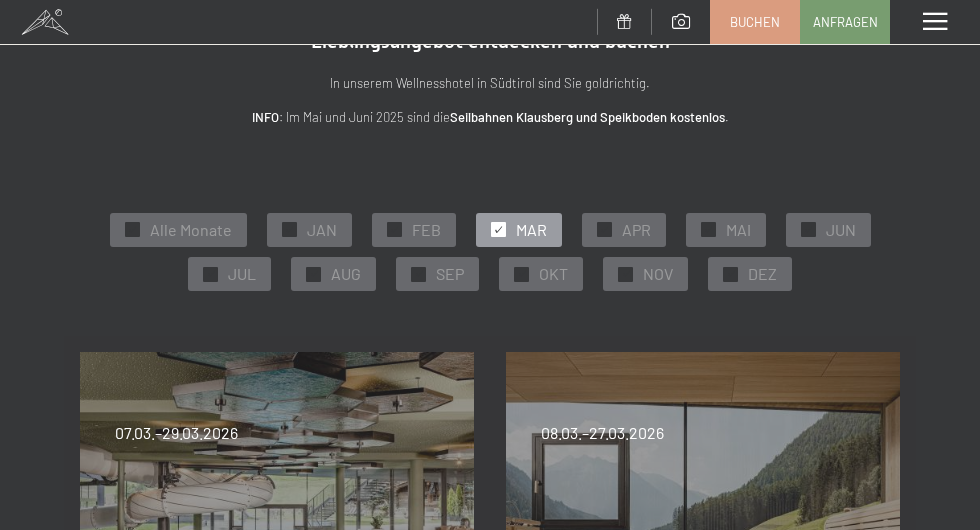 scroll, scrollTop: 0, scrollLeft: 0, axis: both 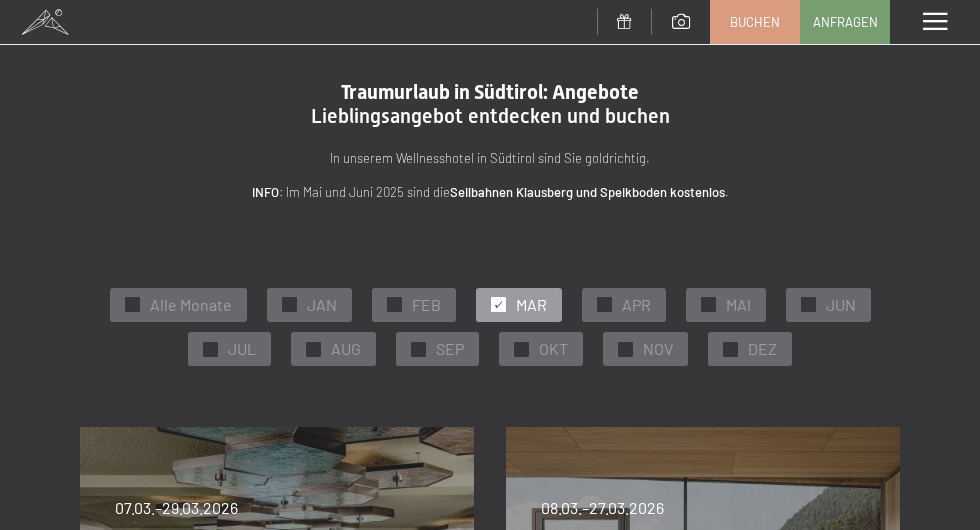 click on "✓       MAR" at bounding box center [519, 305] 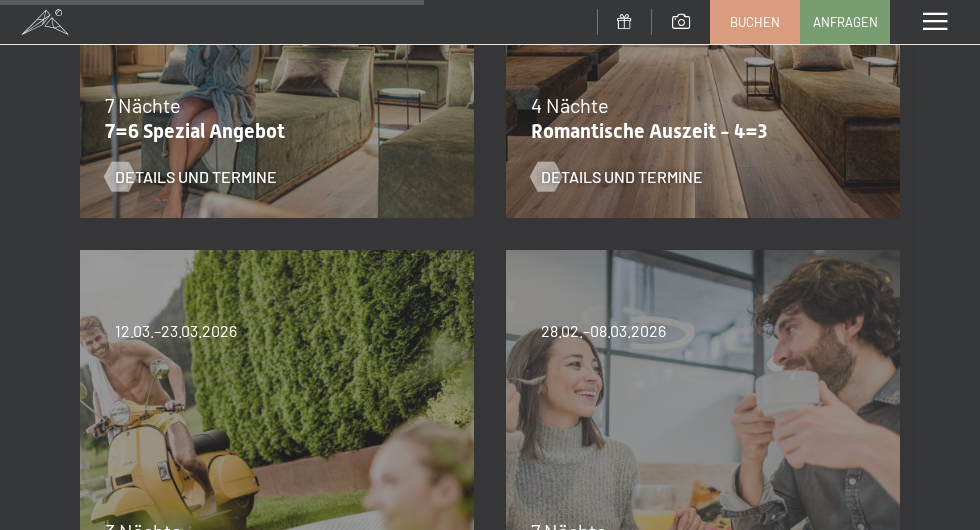 scroll, scrollTop: 1032, scrollLeft: 0, axis: vertical 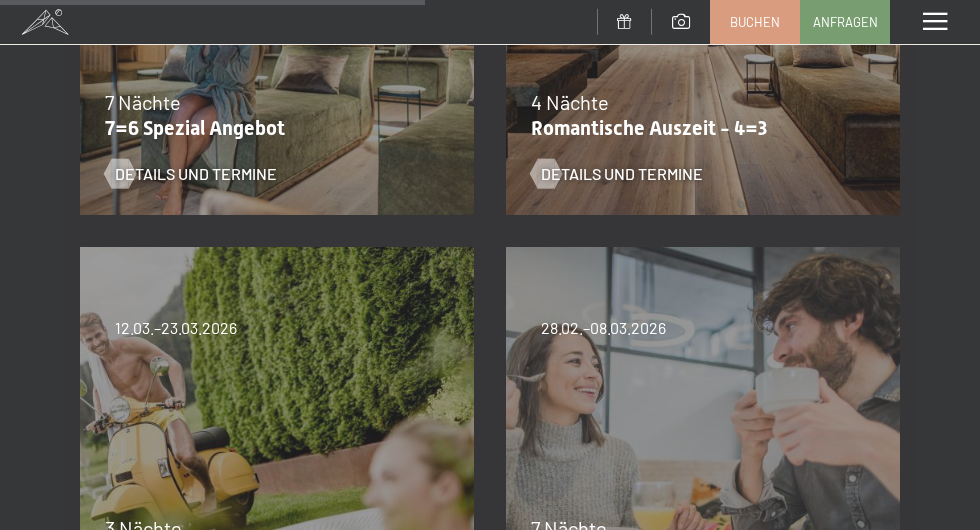 click on "28.02.–08.03.2026          7 Nächte         Freunde- & Stammgästewoche                 Details und Termine" at bounding box center (703, 444) 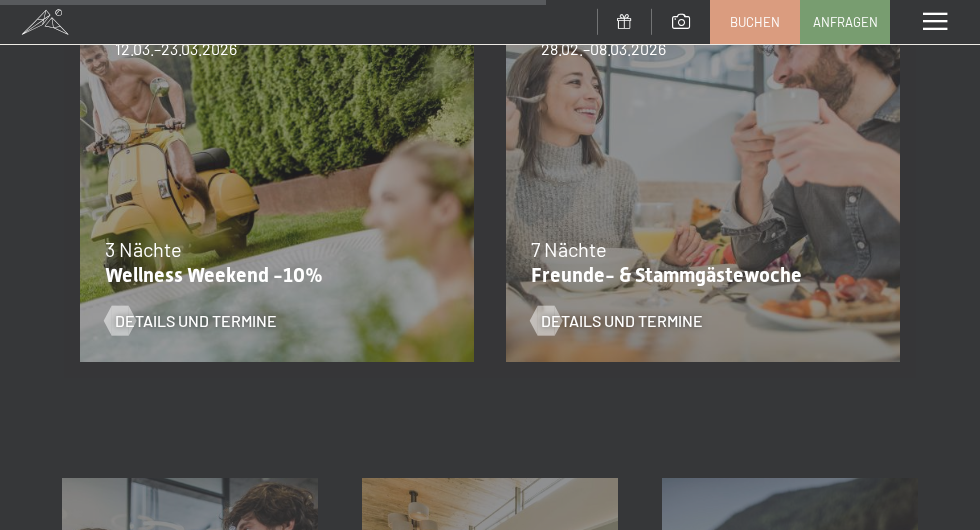 scroll, scrollTop: 1307, scrollLeft: 0, axis: vertical 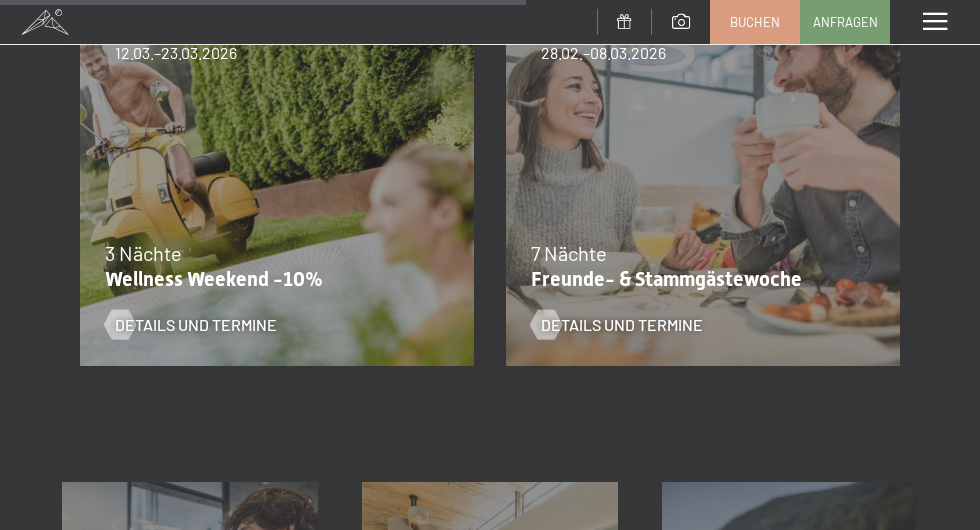 click on "Details und Termine" at bounding box center (690, 310) 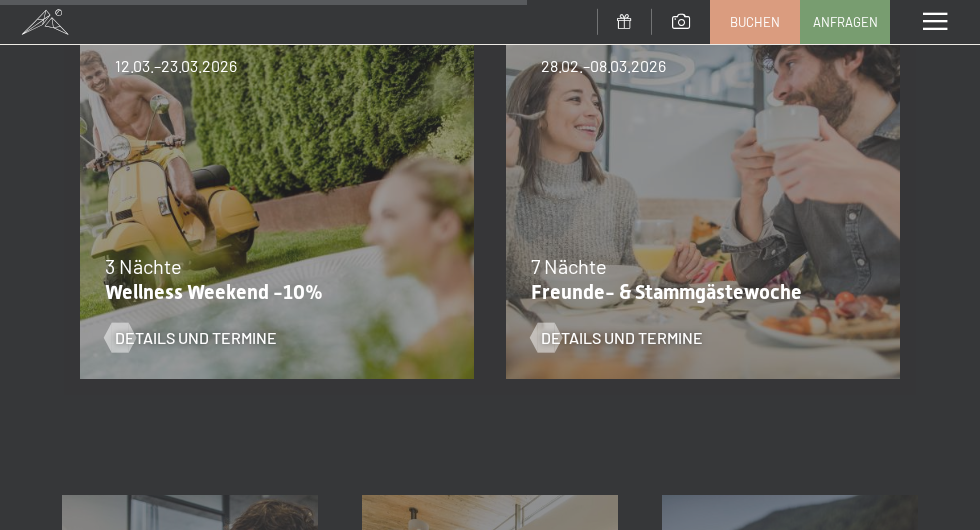 scroll, scrollTop: 1309, scrollLeft: 0, axis: vertical 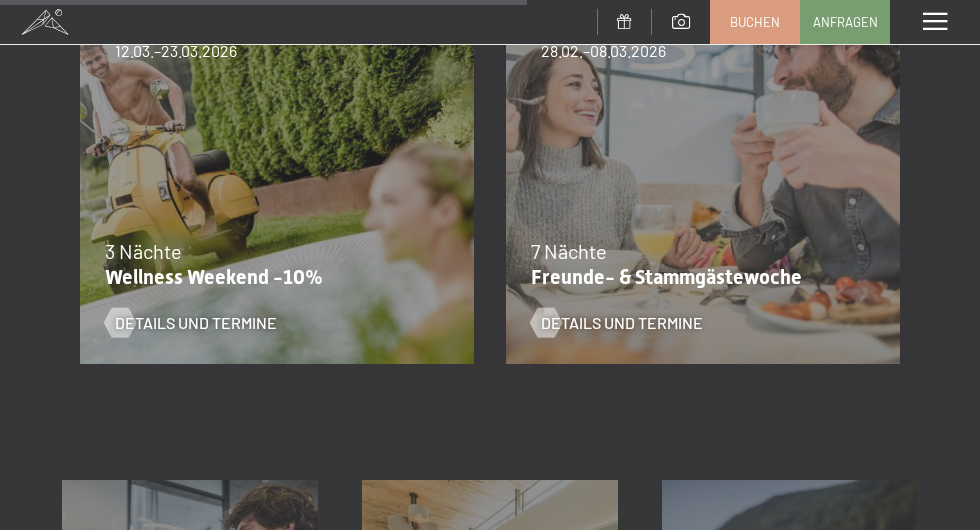 click on "Details und Termine" at bounding box center [622, 323] 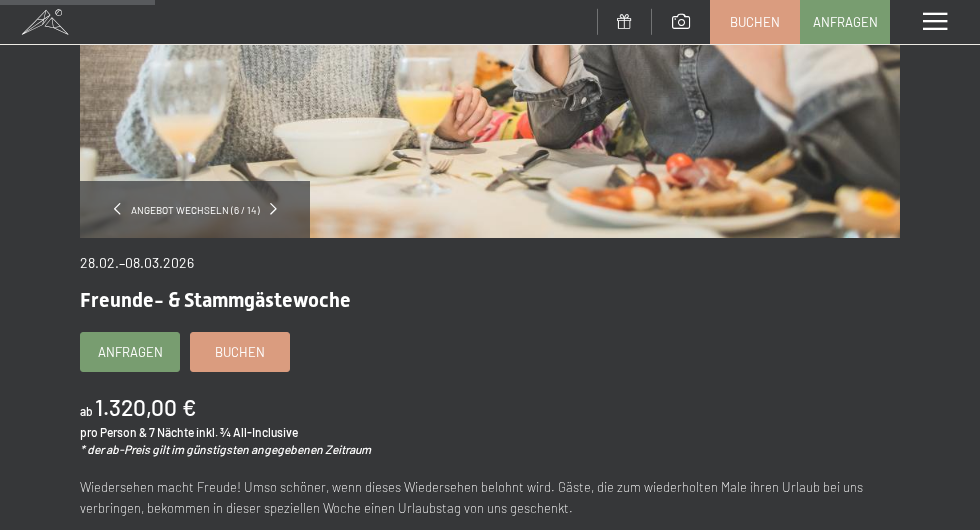 scroll, scrollTop: 353, scrollLeft: 0, axis: vertical 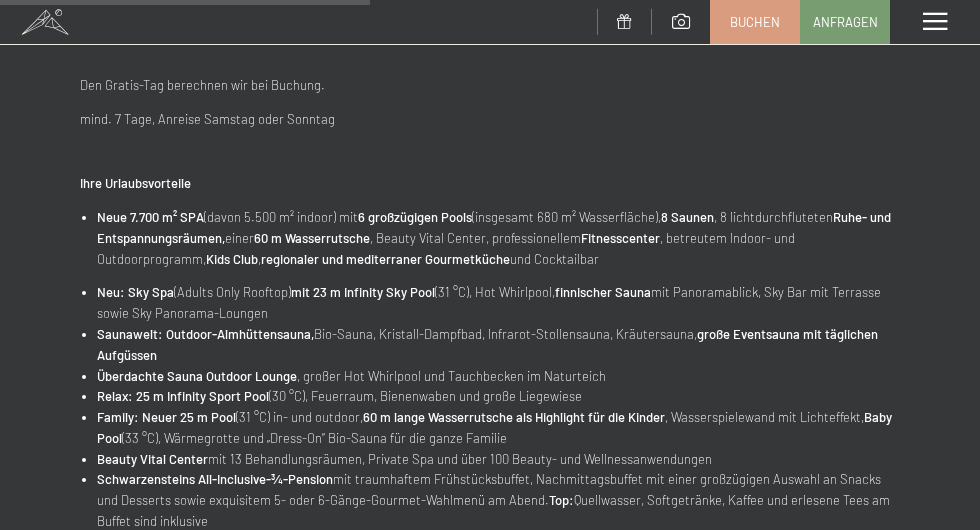 click on "Angebot wechseln (6 / 14) [DATE]–[DATE] Freunde- & Stammgästewoche Anfragen Buchen ab 1.320,00 € pro Person & 7 Nächte inkl. ¾ All-Inclusive * der ab-Preis gilt im günstigsten angegebenen Zeitraum Wiedersehen macht Freude! Umso schöner, wenn dieses Wiedersehen belohnt wird. Gäste, die zum wiederholten Male ihren Urlaub bei uns verbringen, bekommen in dieser speziellen Woche einen Urlaubstag von uns geschenkt. Den Gratis-Tag berechnen wir bei Buchung. mind. 7 Tage, Anreise Samstag oder Sonntag Ihre Urlaubsvorteile Neue 7.700 m² SPA (davon 5.500 m² indoor) mit 6 großzügigen Pools (insgesamt 680 m² Wasserfläche), 8 Saunen , 8 lichtdurchfluteten Ruhe- und Entspannungsräumen, einer 60 m Wasserrutsche , Beauty Vital Center, professionellem Fitnesscenter , betreutem Indoor- und Outdoorprogramm, Kids Club , und Cocktailbar Neu: Sky Spa" at bounding box center (490, 84) 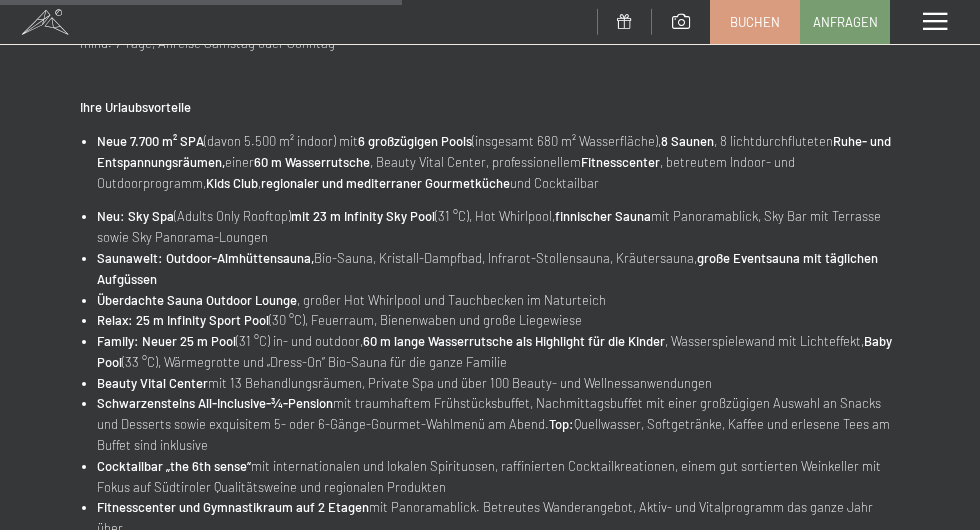 scroll, scrollTop: 921, scrollLeft: 0, axis: vertical 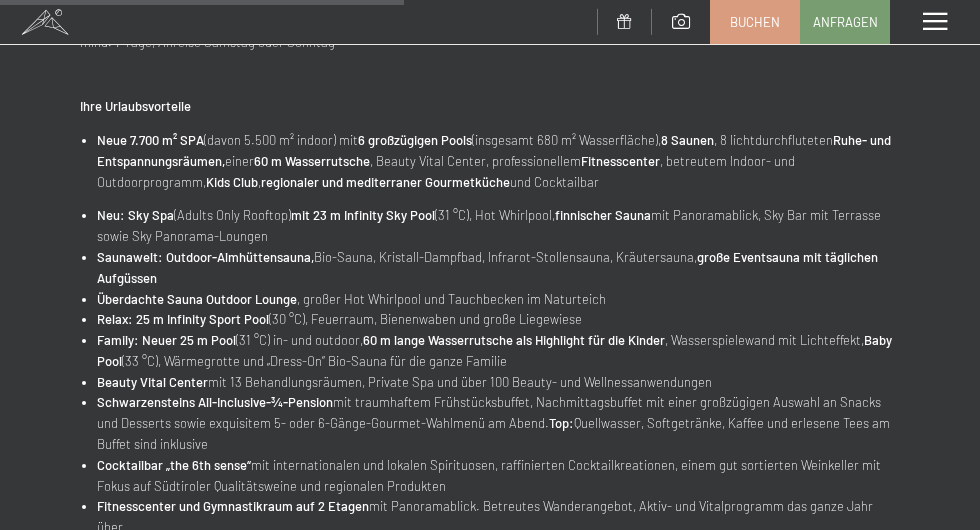 click on "Angebot wechseln (6 / 14)                             28.02.–08.03.2026          Freunde- & Stammgästewoche             Anfragen           Buchen             ab    1.320,00 €        pro Person &   7 Nächte   inkl. ¾ All-Inclusive       * der ab-Preis gilt im günstigsten angegebenen Zeitraum         Wiedersehen macht Freude! Umso schöner, wenn dieses Wiedersehen belohnt wird. Gäste, die zum wiederholten Male ihren Urlaub bei uns verbringen, bekommen in dieser speziellen Woche einen Urlaubstag von uns geschenkt.       Den Gratis-Tag berechnen wir bei Buchung.   mind. 7 Tage, Anreise Samstag oder Sonntag             Ihre Urlaubsvorteile   Neue 7.700 m² SPA  (davon 5.500 m² indoor) mit  6 großzügigen Pools  (insgesamt 680 m² Wasserfläche),  8 Saunen , 8 lichtdurchfluteten  Ruhe- und Entspannungsräumen,  einer  60 m Wasserrutsche , Beauty Vital Center, professionellem  Fitnesscenter , betreutem Indoor- und Outdoorprogramm,  Kids Club , und Cocktailbar     Neu: Sky Spa" at bounding box center [490, 7] 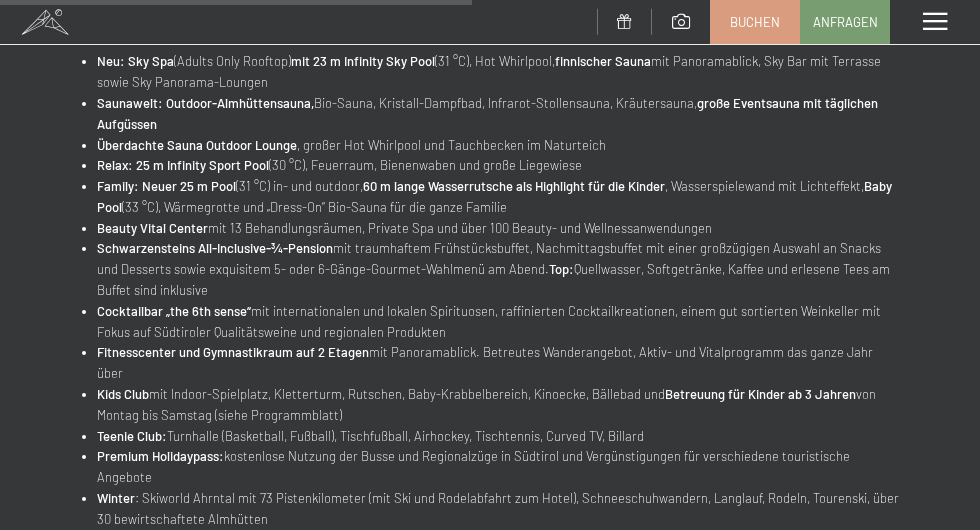 scroll, scrollTop: 1076, scrollLeft: 0, axis: vertical 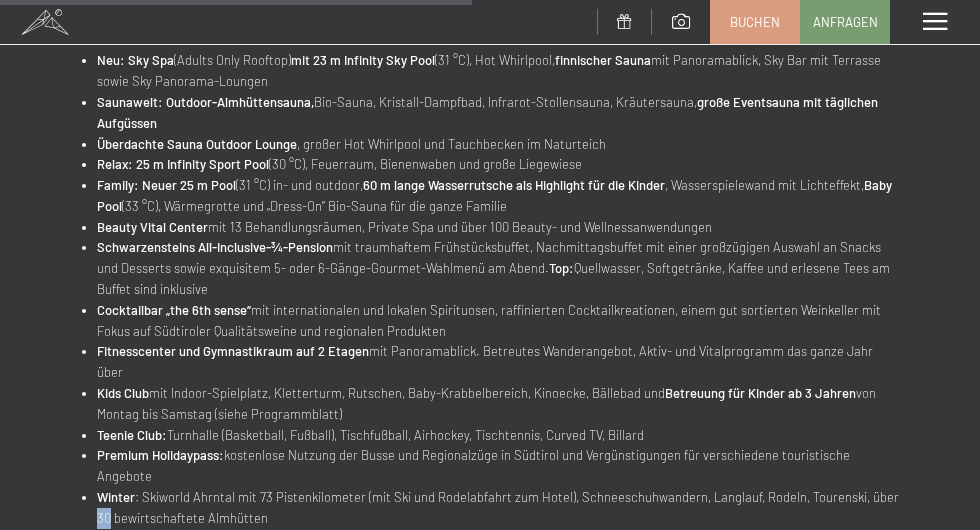 click on "Angebot wechseln (6 / 14)                             28.02.–08.03.2026          Freunde- & Stammgästewoche             Anfragen           Buchen             ab    1.320,00 €        pro Person &   7 Nächte   inkl. ¾ All-Inclusive       * der ab-Preis gilt im günstigsten angegebenen Zeitraum         Wiedersehen macht Freude! Umso schöner, wenn dieses Wiedersehen belohnt wird. Gäste, die zum wiederholten Male ihren Urlaub bei uns verbringen, bekommen in dieser speziellen Woche einen Urlaubstag von uns geschenkt.       Den Gratis-Tag berechnen wir bei Buchung.   mind. 7 Tage, Anreise Samstag oder Sonntag             Ihre Urlaubsvorteile   Neue 7.700 m² SPA  (davon 5.500 m² indoor) mit  6 großzügigen Pools  (insgesamt 680 m² Wasserfläche),  8 Saunen , 8 lichtdurchfluteten  Ruhe- und Entspannungsräumen,  einer  60 m Wasserrutsche , Beauty Vital Center, professionellem  Fitnesscenter , betreutem Indoor- und Outdoorprogramm,  Kids Club , und Cocktailbar     Neu: Sky Spa" at bounding box center [490, -148] 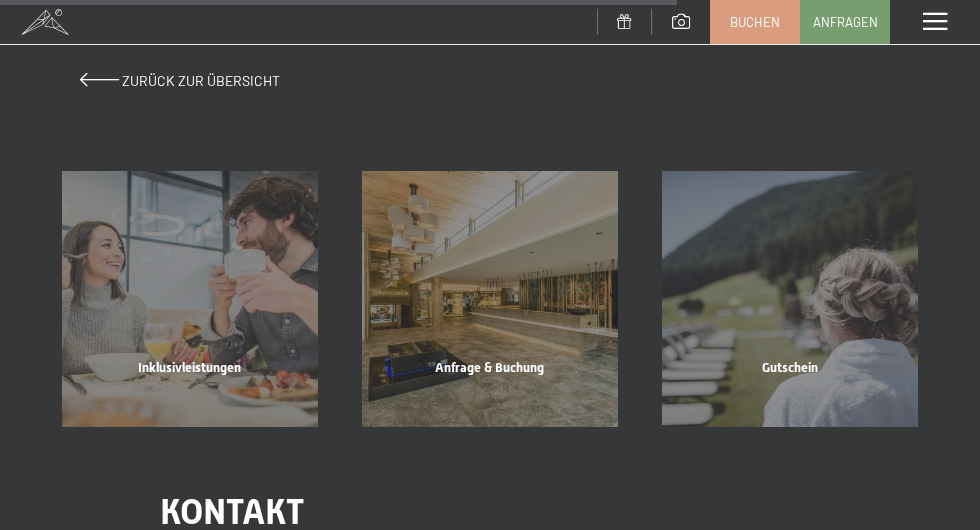 scroll, scrollTop: 1606, scrollLeft: 0, axis: vertical 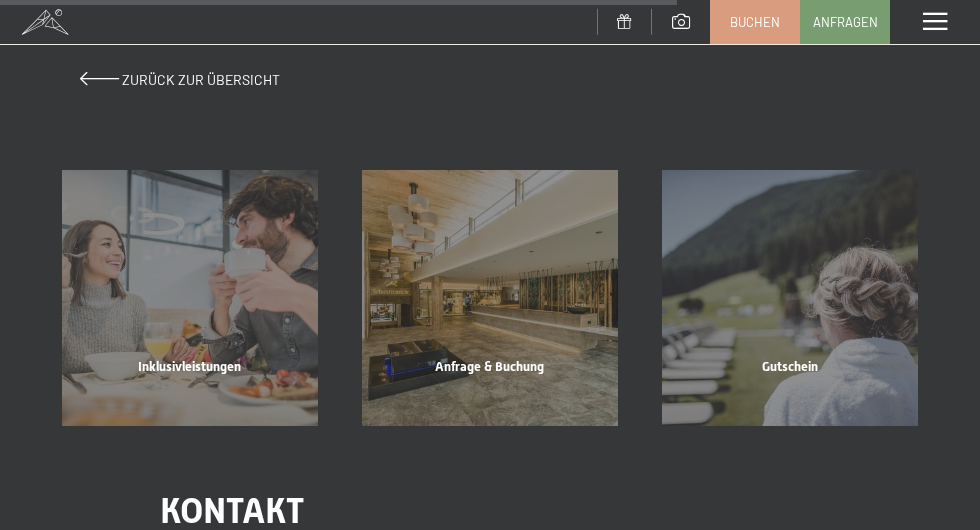 click on "Inklusivleistungen" at bounding box center (190, 392) 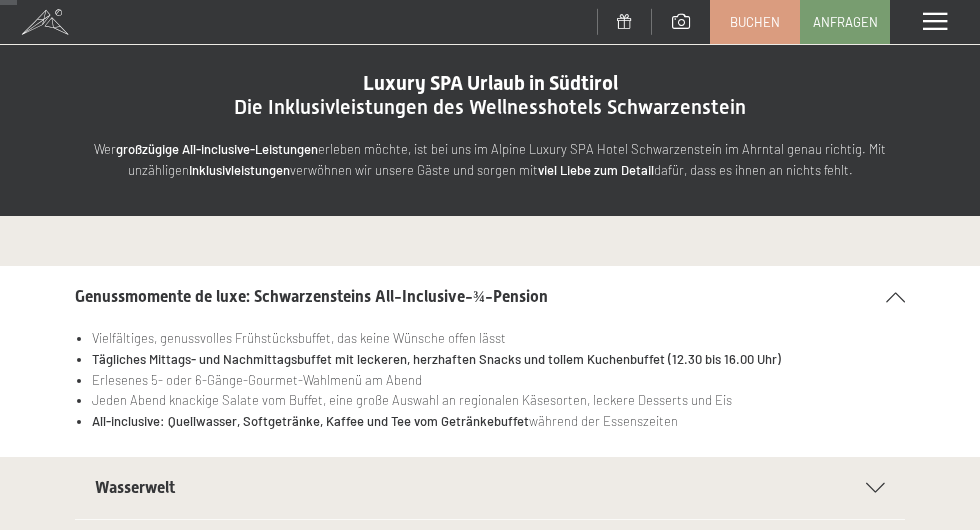scroll, scrollTop: 0, scrollLeft: 0, axis: both 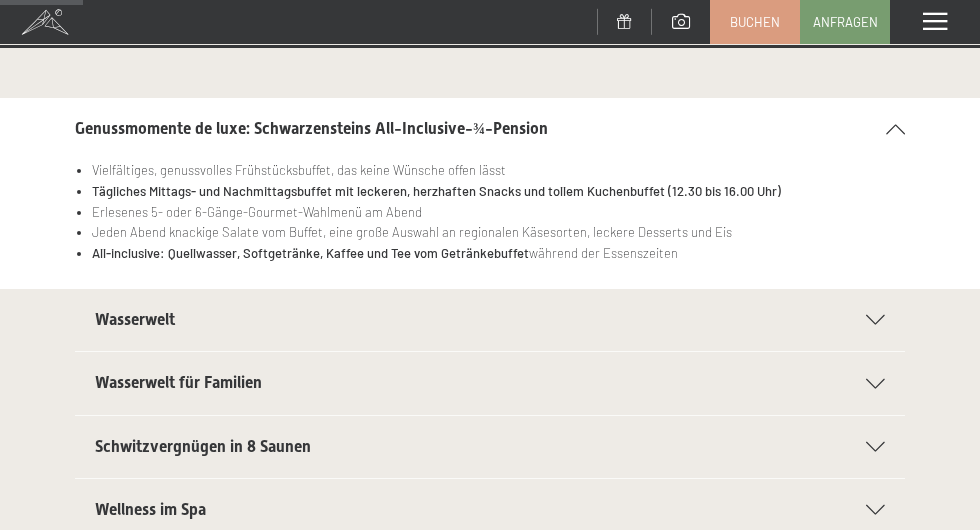 click on "Wasserwelt                       Sport-Pool mit 25 m langem Outdoor-Panorama-Sportpool (30° C)   Sauna Outdoor Whirlpool   Sky Pool mit 23m   Sky Whirlpool   Schöner Naturbadeteich für die warmen Monate   Tauchbecken im Saunagarten, ganzjährig erfrischend" at bounding box center [490, 320] 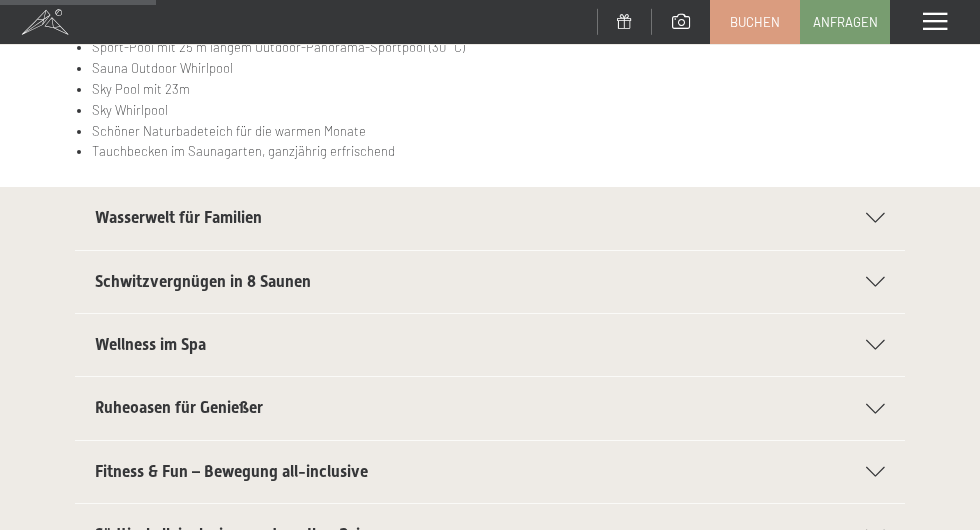 scroll, scrollTop: 400, scrollLeft: 0, axis: vertical 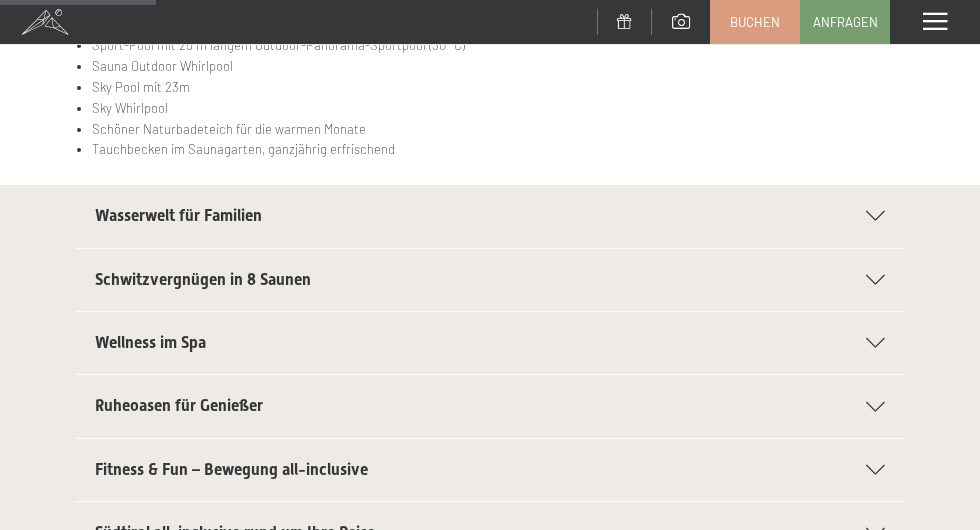 click on "Wellness im Spa" at bounding box center [490, 343] 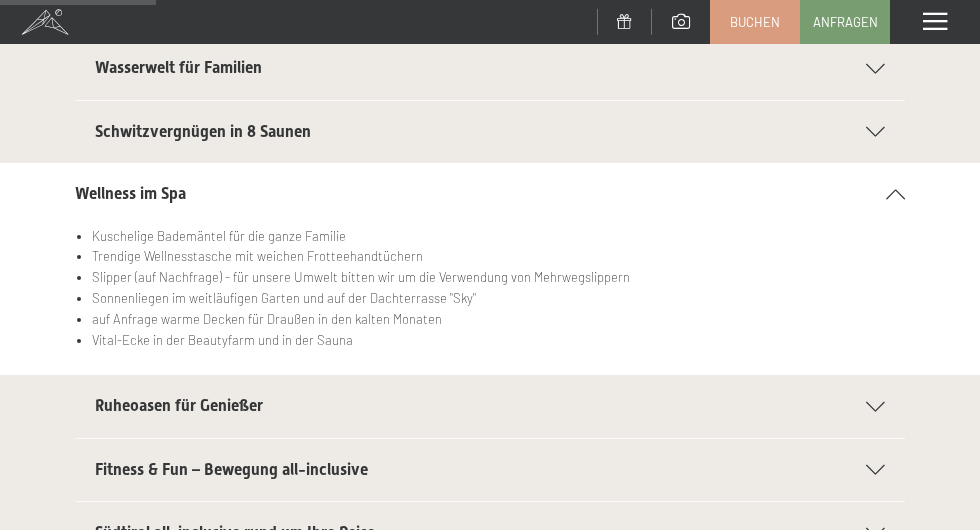 scroll, scrollTop: 404, scrollLeft: 0, axis: vertical 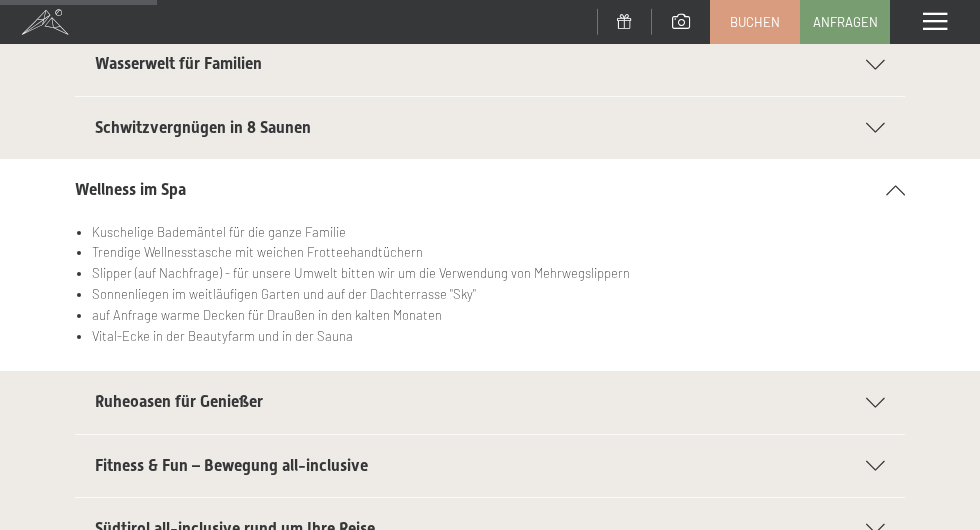 click on "Sonnenliegen im weitläufigen Garten und auf der Dachterrasse "Sky"" at bounding box center (498, 294) 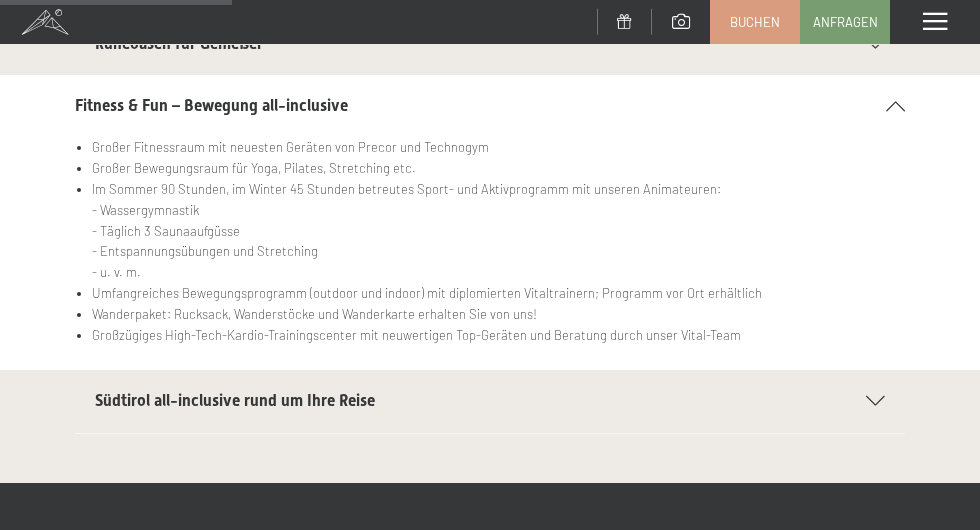 scroll, scrollTop: 615, scrollLeft: 0, axis: vertical 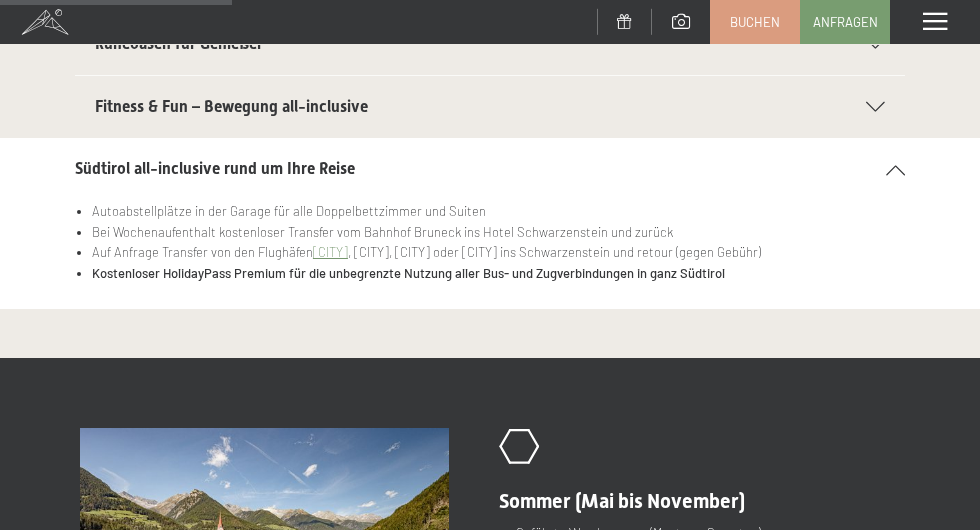 click on "Südtirol all-inclusive rund um Ihre Reise                       Autoabstellplätze in der Garage für alle Doppelbettzimmer und Suiten   Bei Wochenaufenthalt kostenloser Transfer vom Bahnhof Bruneck ins Hotel Schwarzenstein und zurück   Auf Anfrage Transfer von den Flughäfen  Bozen , Innsbruck, München oder Verona ins Schwarzenstein und retour (gegen Gebühr)   Kostenloser HolidayPass Premium für die unbegrenzte Nutzung aller Bus- und Zugverbindungen in ganz Südtirol" at bounding box center (490, 223) 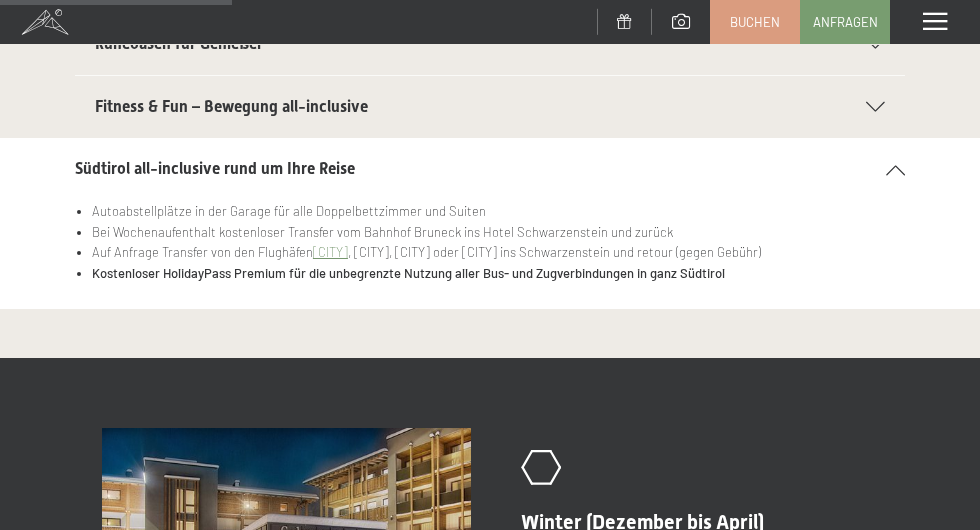 click on "Südtirol all-inclusive rund um Ihre Reise                       Autoabstellplätze in der Garage für alle Doppelbettzimmer und Suiten   Bei Wochenaufenthalt kostenloser Transfer vom Bahnhof Bruneck ins Hotel Schwarzenstein und zurück   Auf Anfrage Transfer von den Flughäfen  Bozen , Innsbruck, München oder Verona ins Schwarzenstein und retour (gegen Gebühr)   Kostenloser HolidayPass Premium für die unbegrenzte Nutzung aller Bus- und Zugverbindungen in ganz Südtirol" at bounding box center [490, 223] 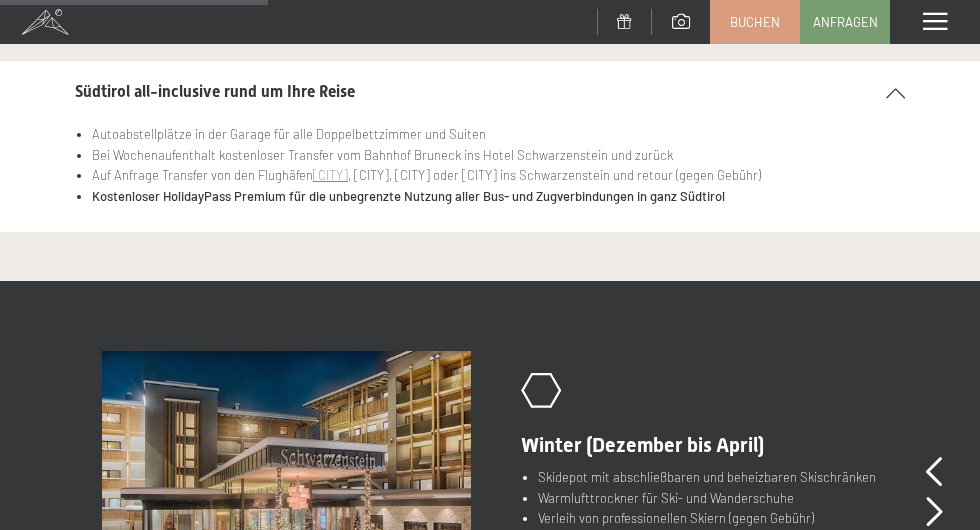 scroll, scrollTop: 701, scrollLeft: 0, axis: vertical 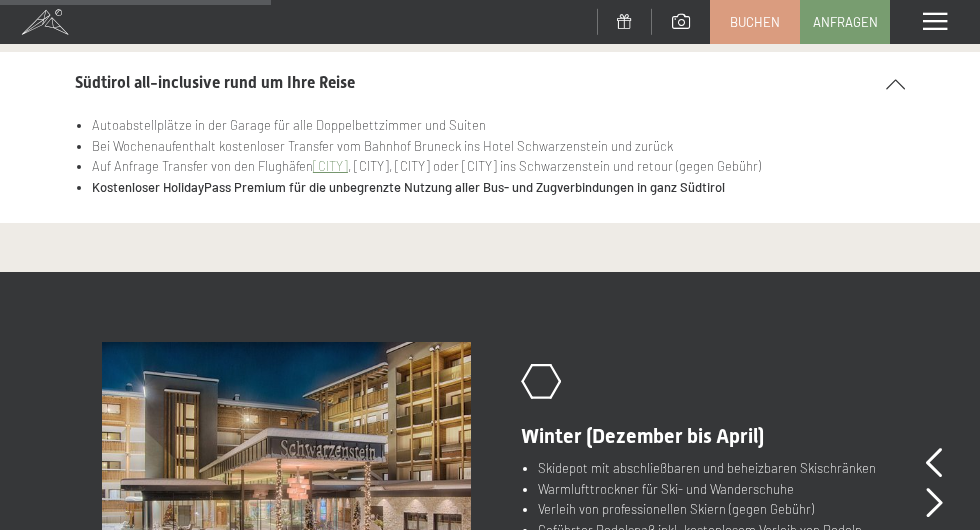 click at bounding box center [934, 503] 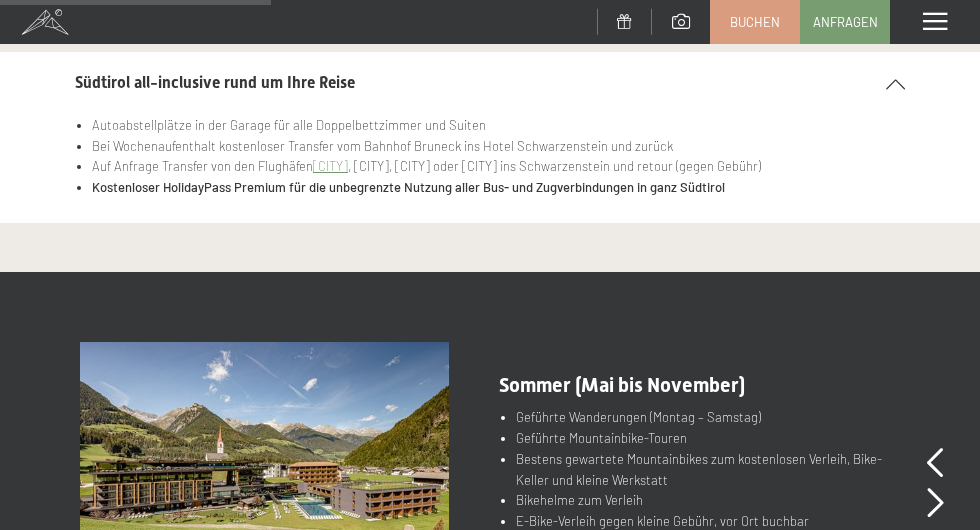 click at bounding box center (935, 463) 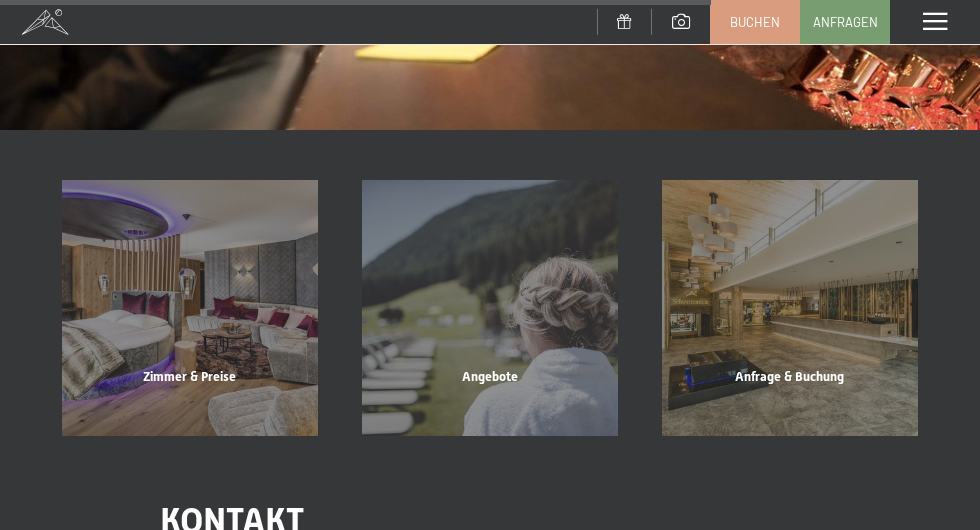 scroll, scrollTop: 1797, scrollLeft: 0, axis: vertical 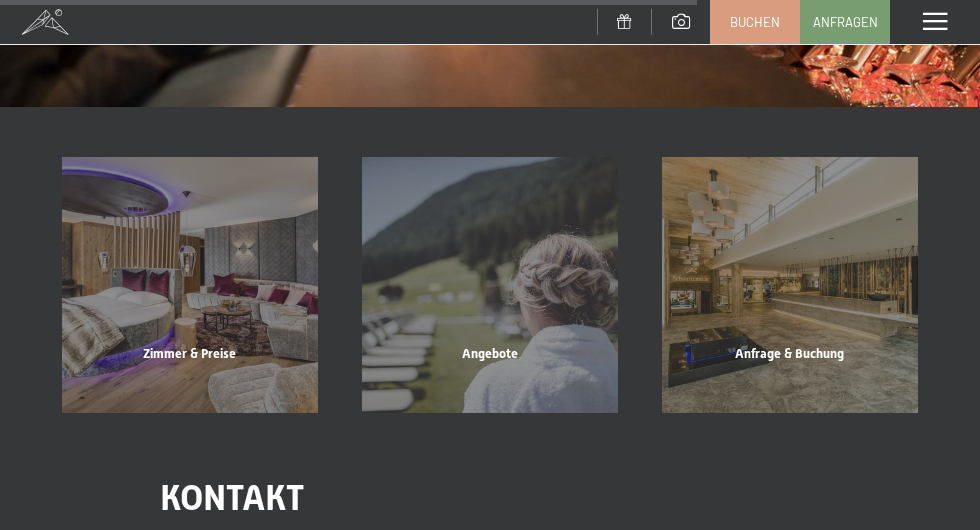 click on "Zimmer & Preise" at bounding box center [190, 379] 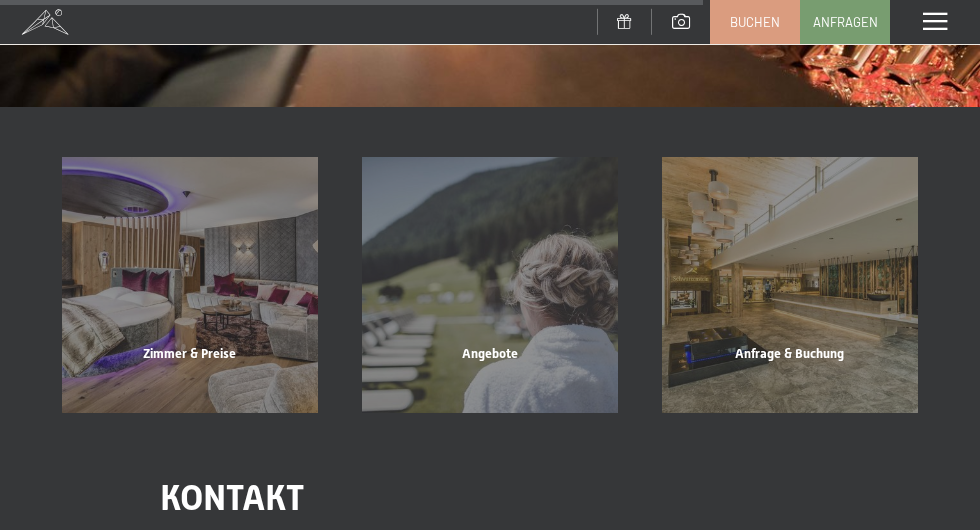 scroll, scrollTop: 1896, scrollLeft: 0, axis: vertical 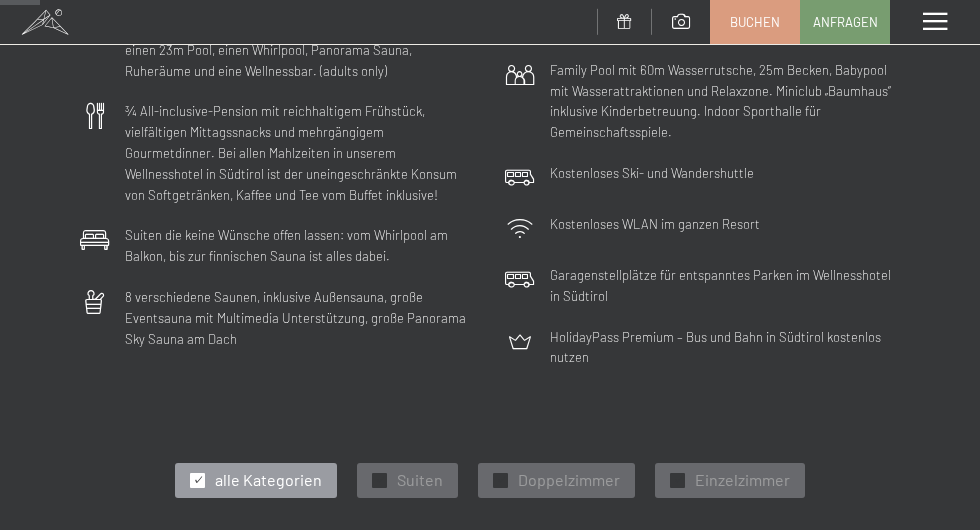 click on "✓       Doppelzimmer" at bounding box center (556, 480) 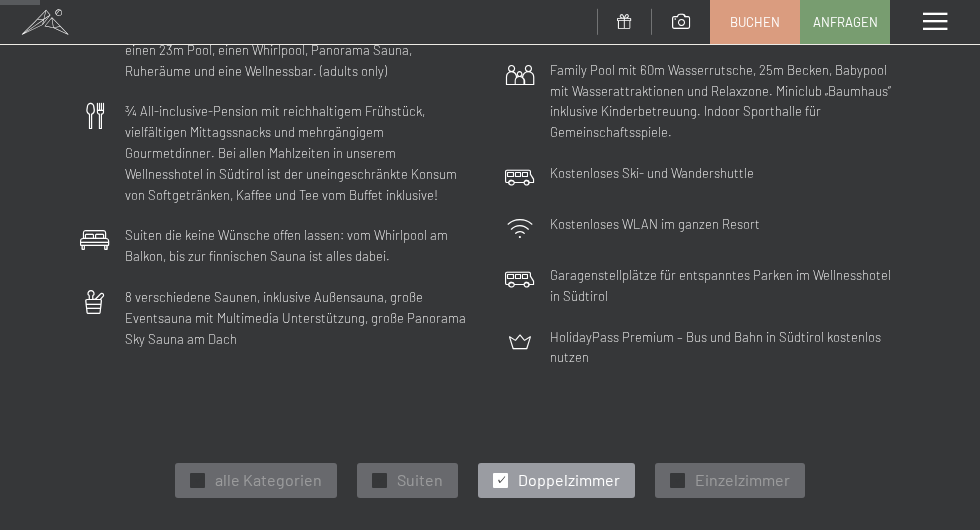 scroll, scrollTop: 384, scrollLeft: 0, axis: vertical 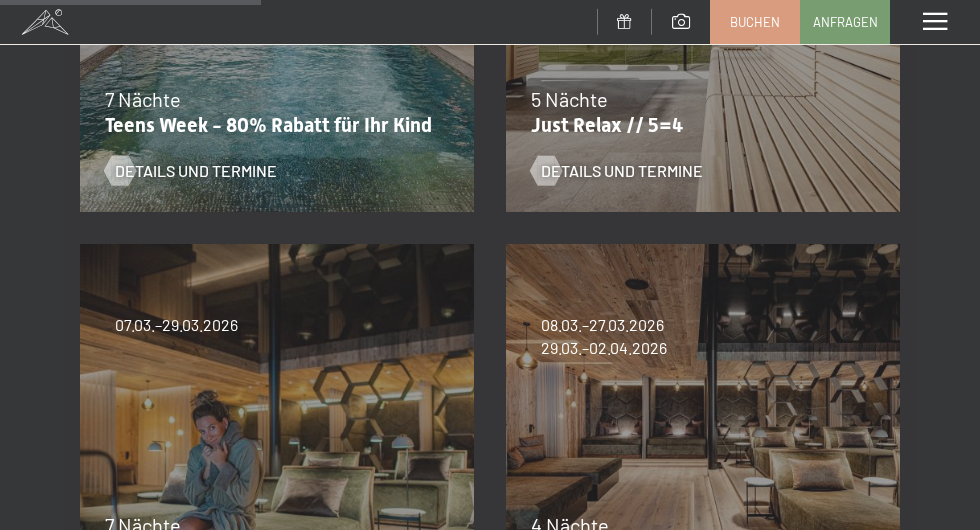 click on "07.03.–29.03.2026" at bounding box center (176, 325) 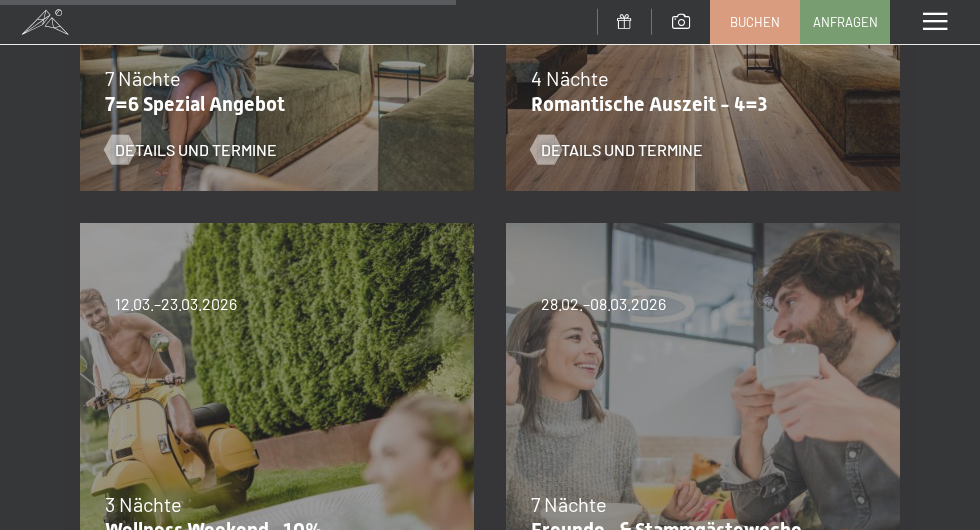 scroll, scrollTop: 1072, scrollLeft: 0, axis: vertical 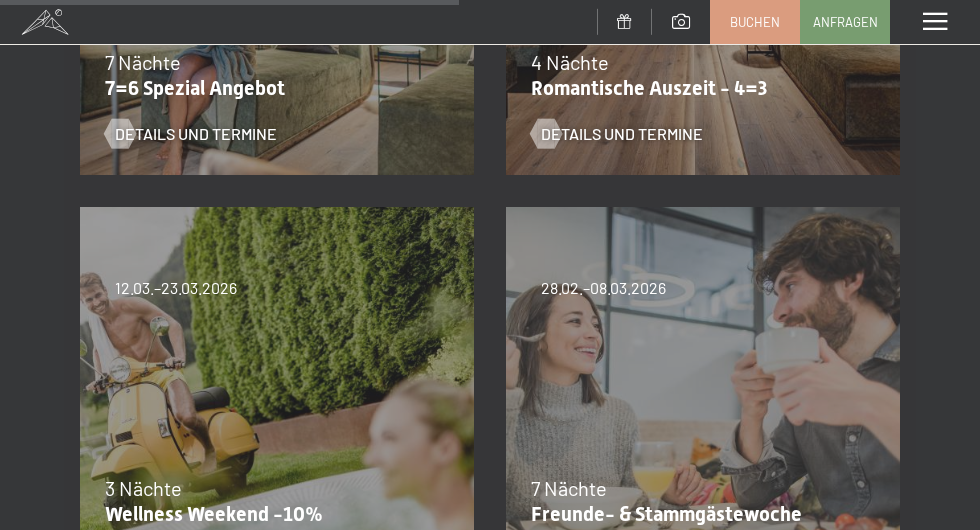 click on "Details und Termine" at bounding box center [690, 545] 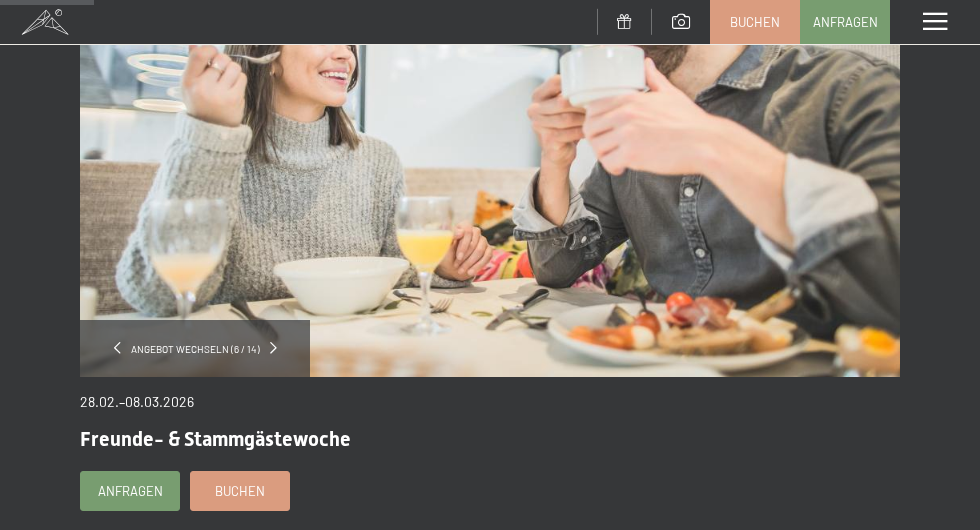 scroll, scrollTop: 214, scrollLeft: 0, axis: vertical 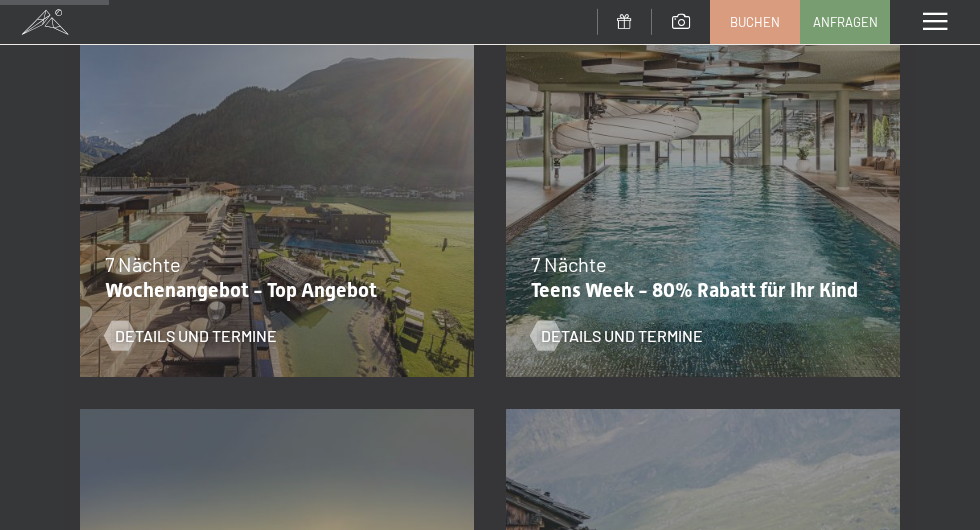 click on "Details und Termine" at bounding box center (196, 336) 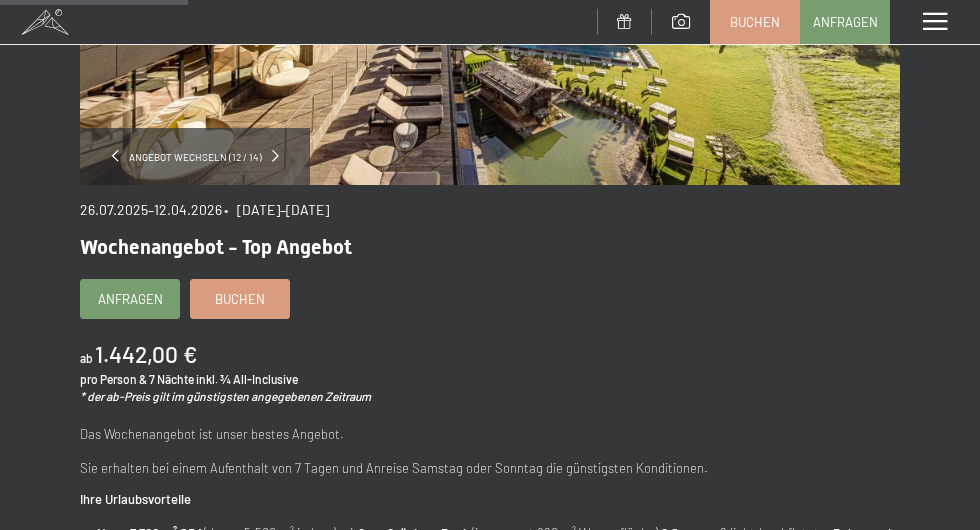 scroll, scrollTop: 406, scrollLeft: 0, axis: vertical 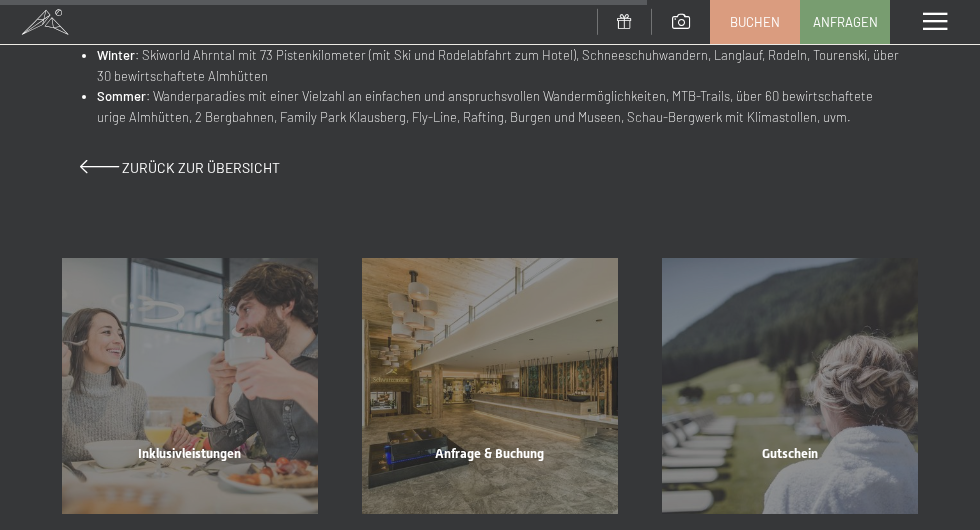 click on "Anfrage & Buchung" at bounding box center [490, 479] 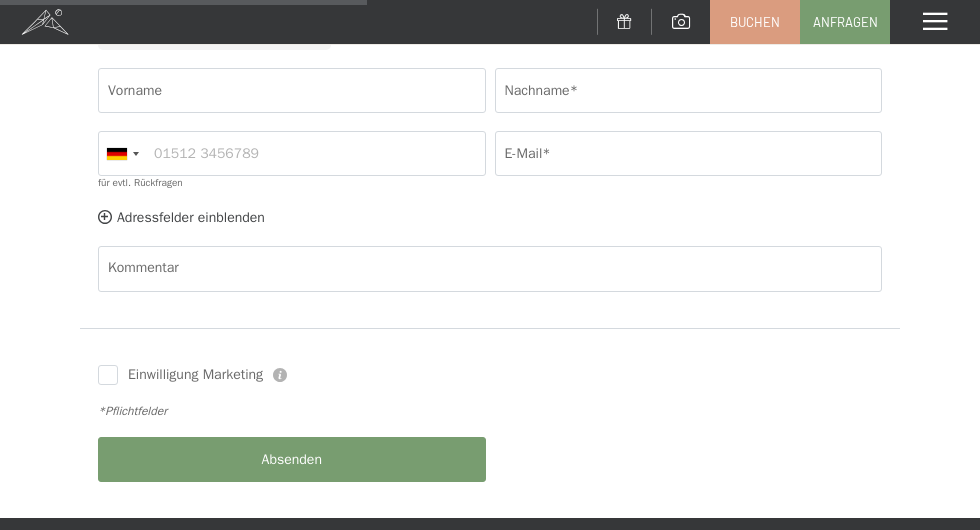 scroll, scrollTop: 667, scrollLeft: 0, axis: vertical 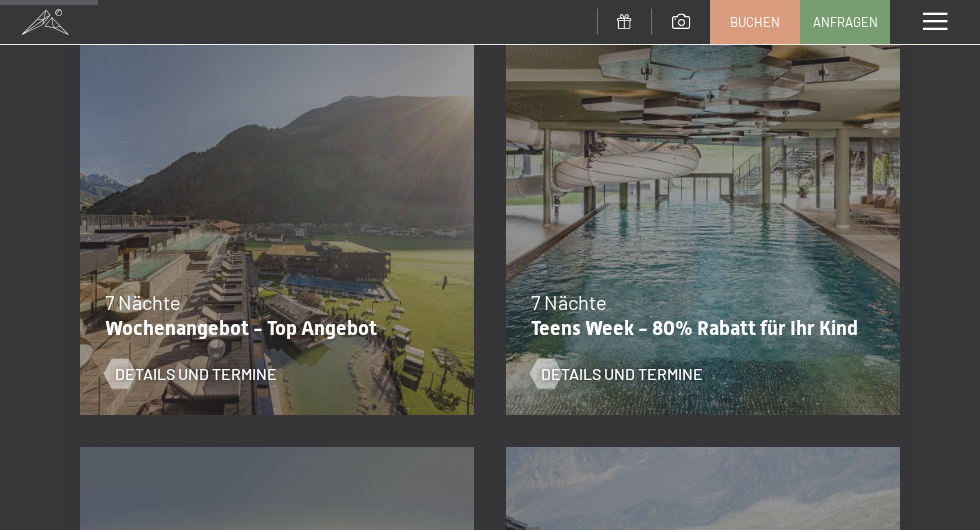 click on "Details und Termine" at bounding box center (264, 359) 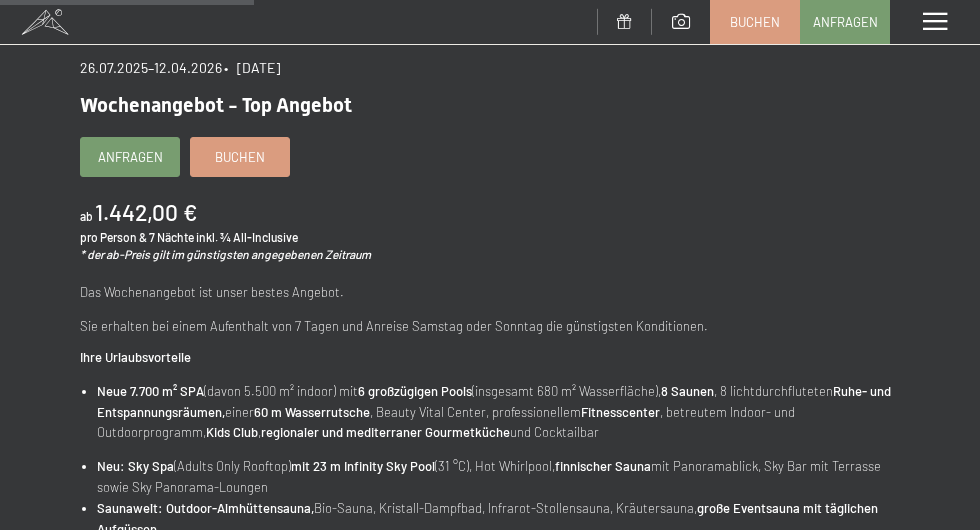 scroll, scrollTop: 548, scrollLeft: 0, axis: vertical 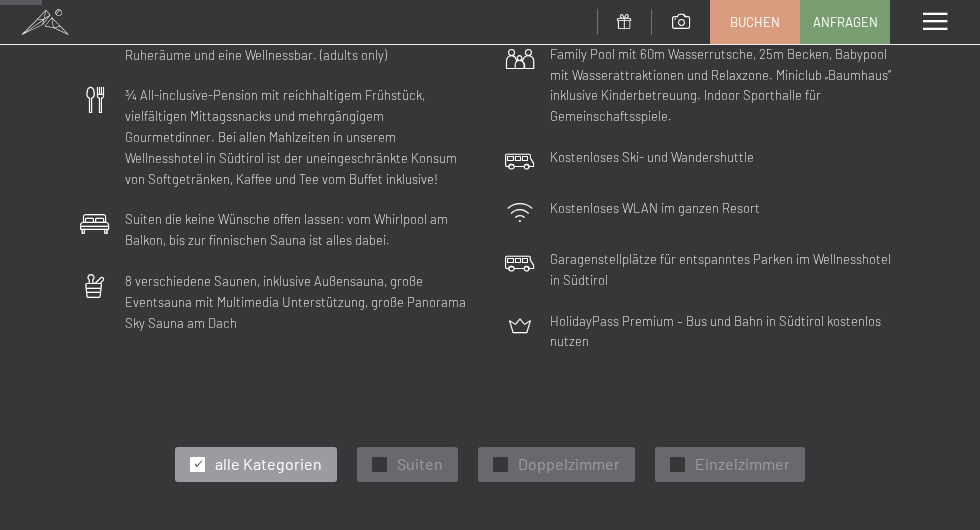 click on "✓       Doppelzimmer" at bounding box center (556, 464) 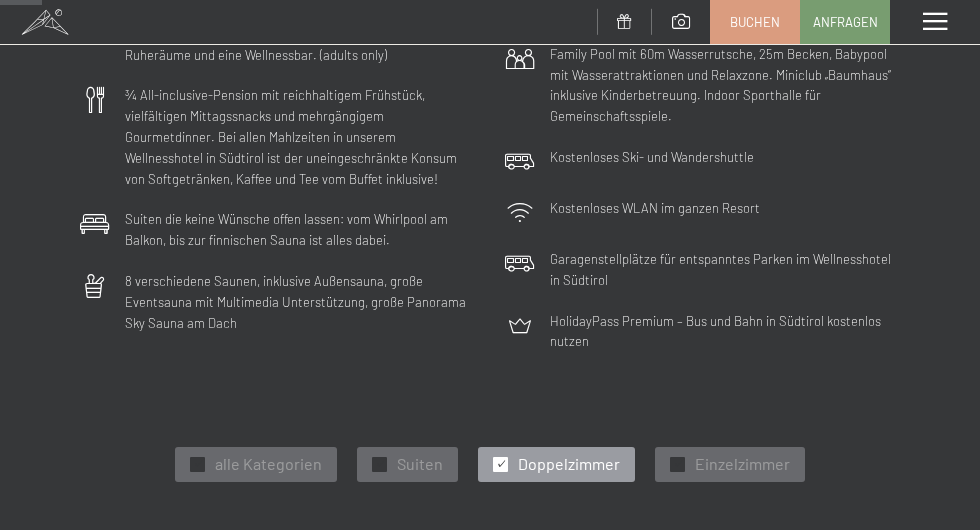 scroll, scrollTop: 400, scrollLeft: 0, axis: vertical 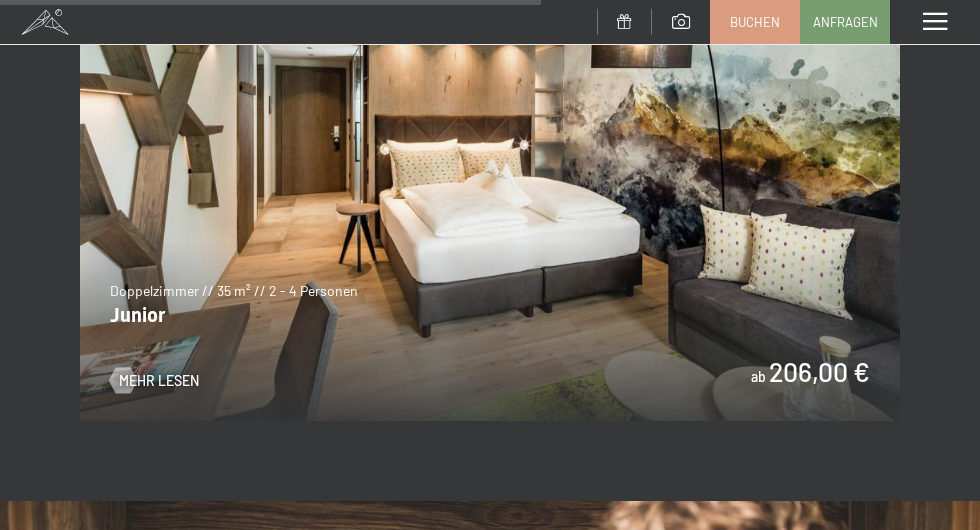 click at bounding box center (-330, 189) 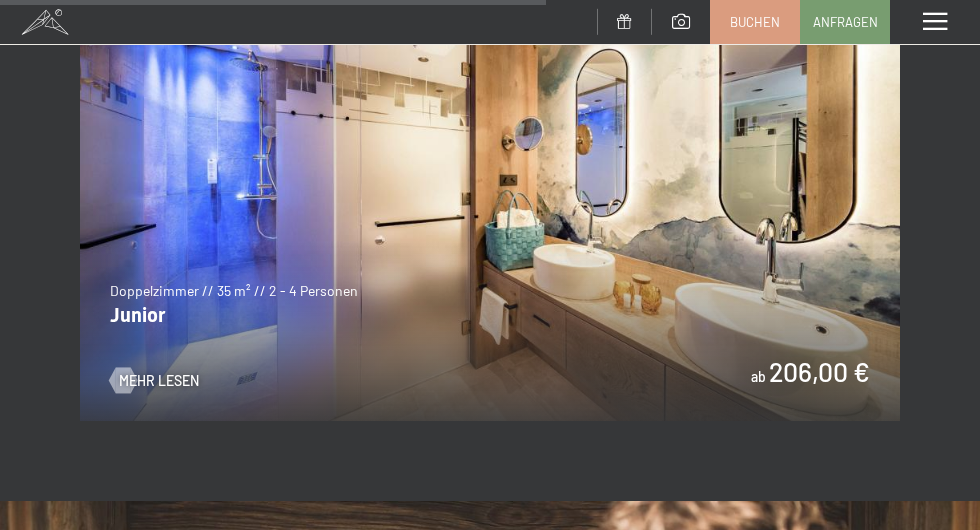 scroll, scrollTop: 2596, scrollLeft: 0, axis: vertical 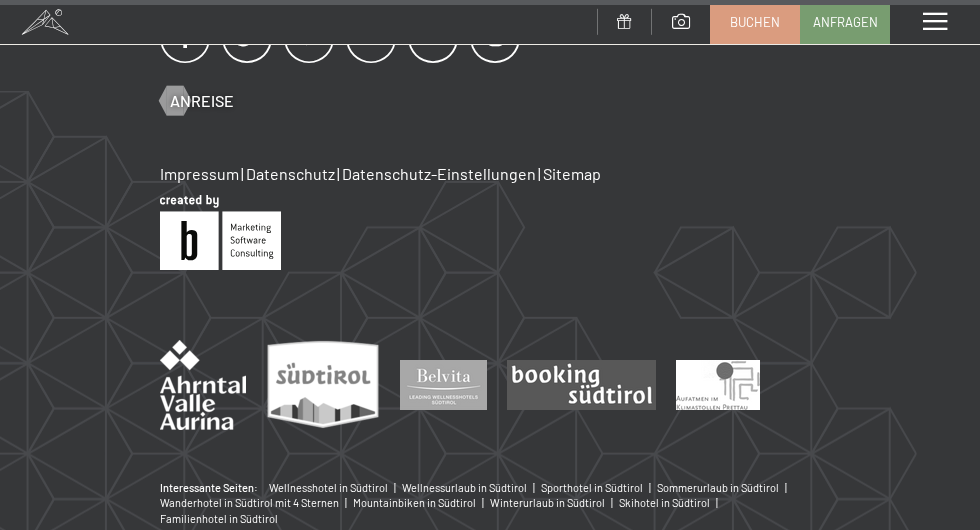 click on "Interessante Seiten:     Wellnesshotel in [REGION]   |       Wellnessurlaub in [REGION]   |        Sporthotel in [REGION]   |        Sommerurlaub in [REGION]   |       Wanderhotel in [REGION] mit 4 Sternen   |        Mountainbiken in [REGION]   |       Winterurlaub in [REGION]   |       Skihotel in [REGION]   |       Familienhotel in [REGION]" at bounding box center [490, 503] 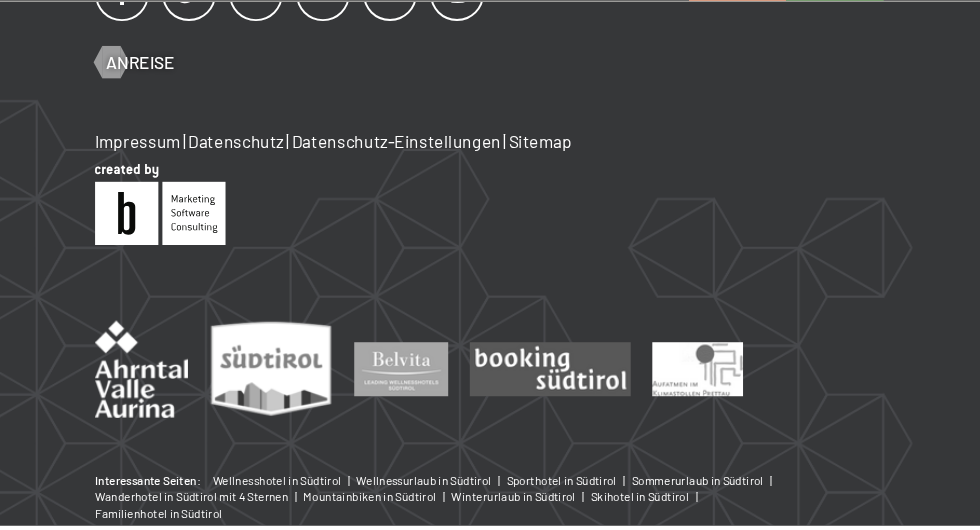 click on "Winterurlaub in Südtirol" at bounding box center (547, 502) 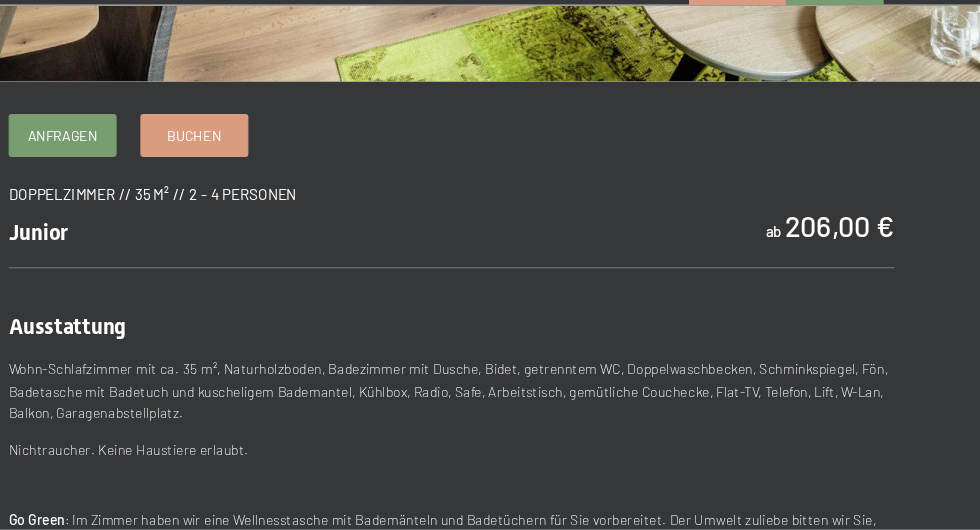 scroll, scrollTop: 620, scrollLeft: 0, axis: vertical 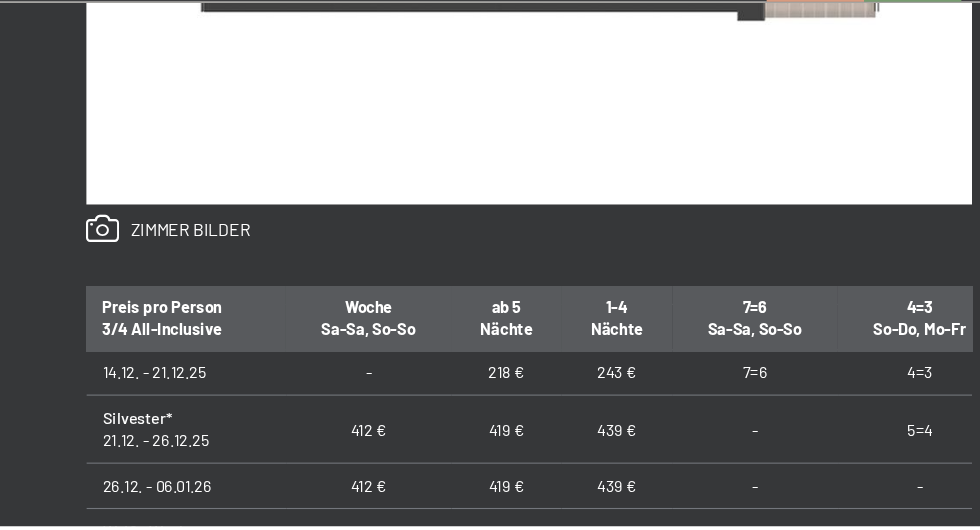 click on "-" at bounding box center [699, 440] 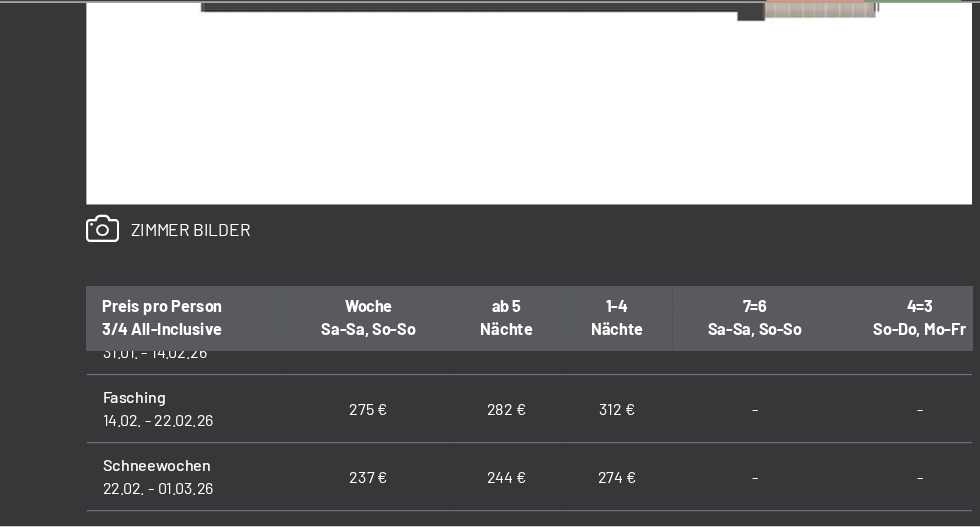 scroll, scrollTop: 1038, scrollLeft: 0, axis: vertical 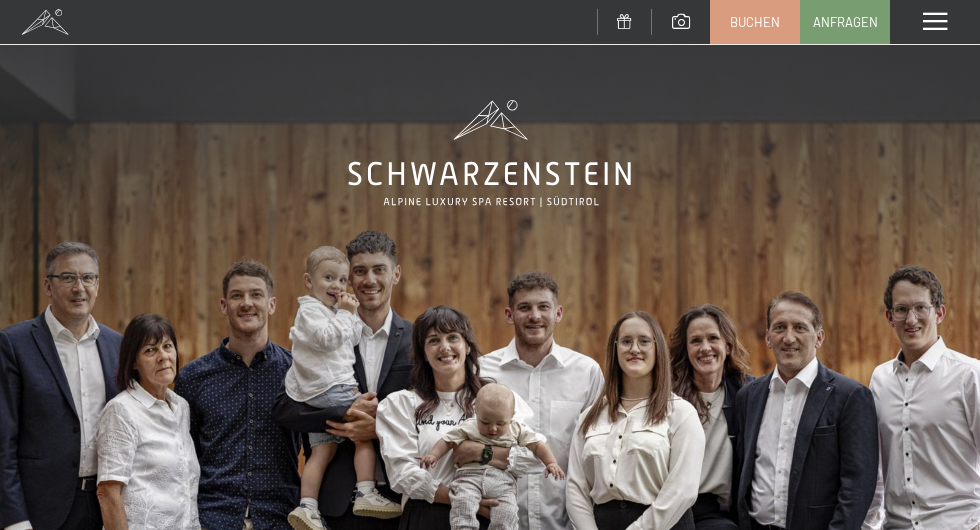 click at bounding box center [490, 367] 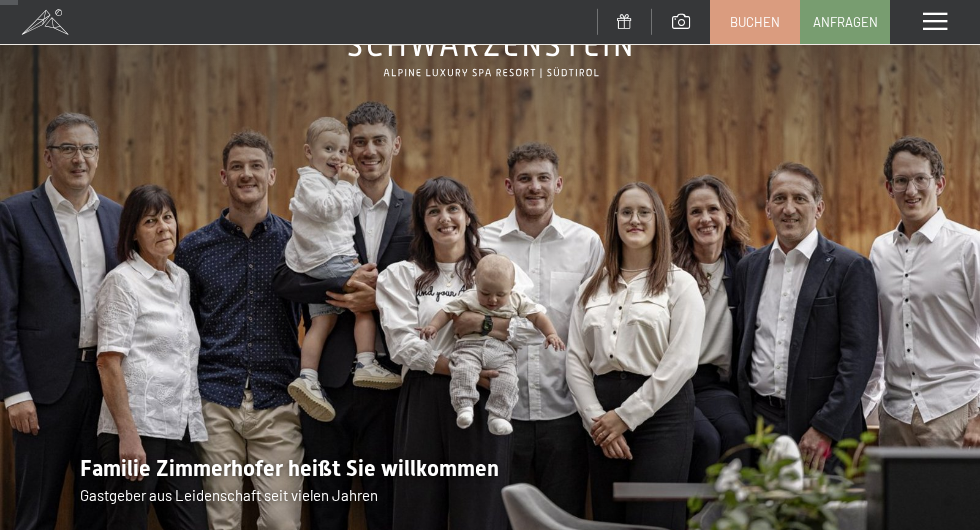 scroll, scrollTop: 128, scrollLeft: 0, axis: vertical 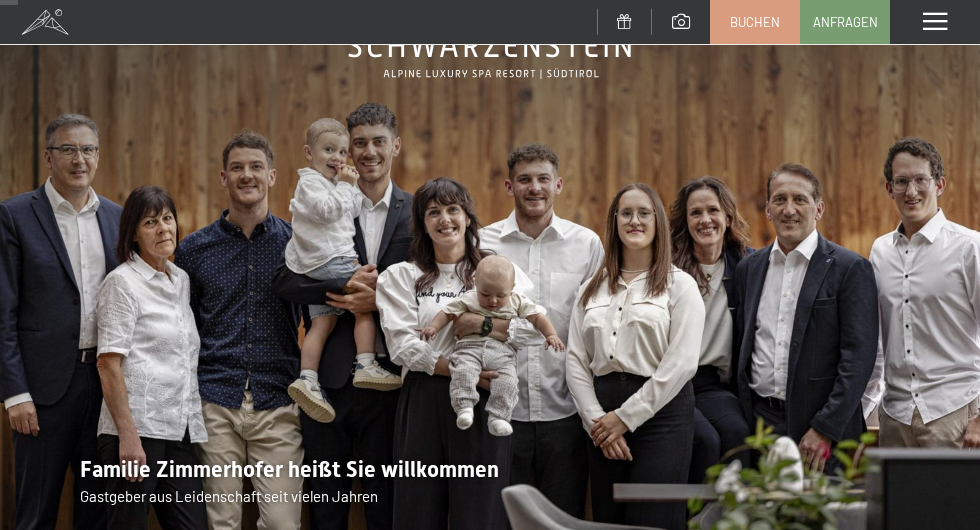 click at bounding box center (490, 239) 